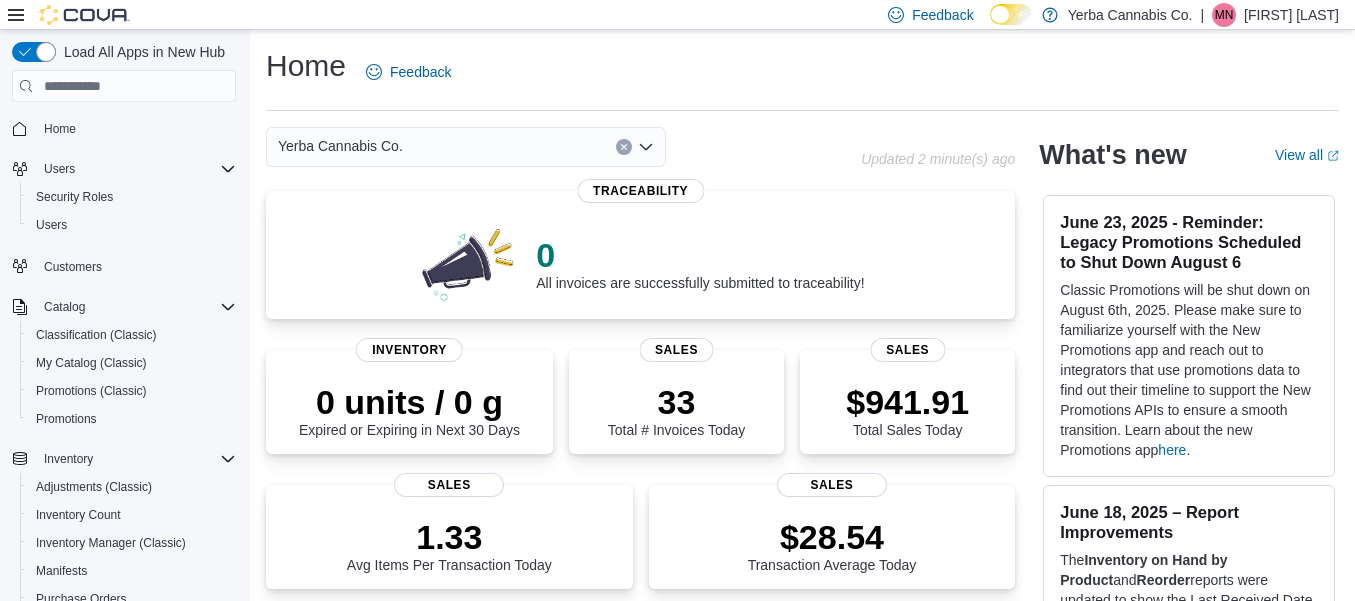 scroll, scrollTop: 0, scrollLeft: 0, axis: both 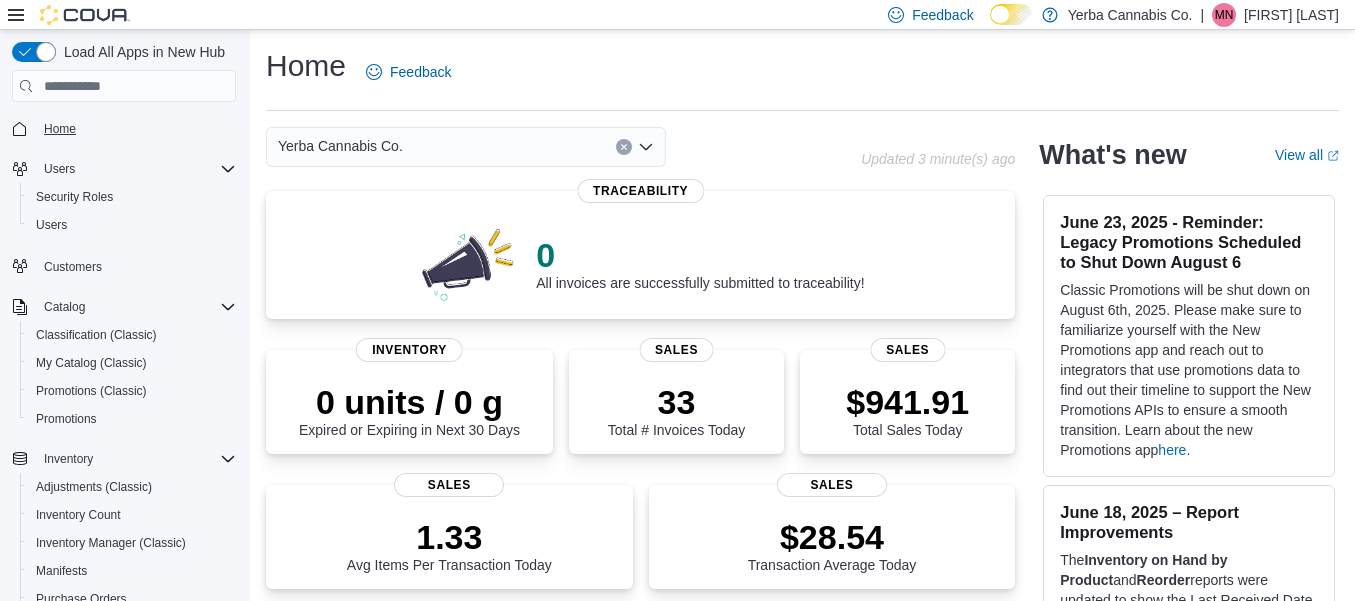 click on "Home" at bounding box center [60, 129] 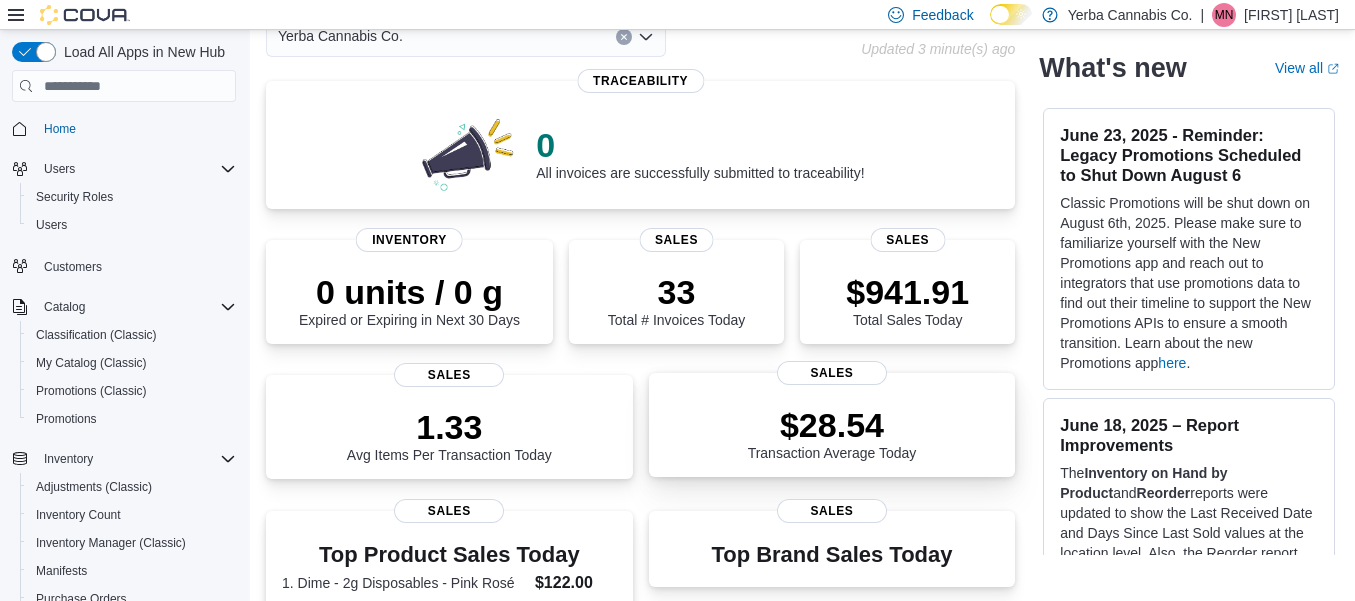scroll, scrollTop: 0, scrollLeft: 0, axis: both 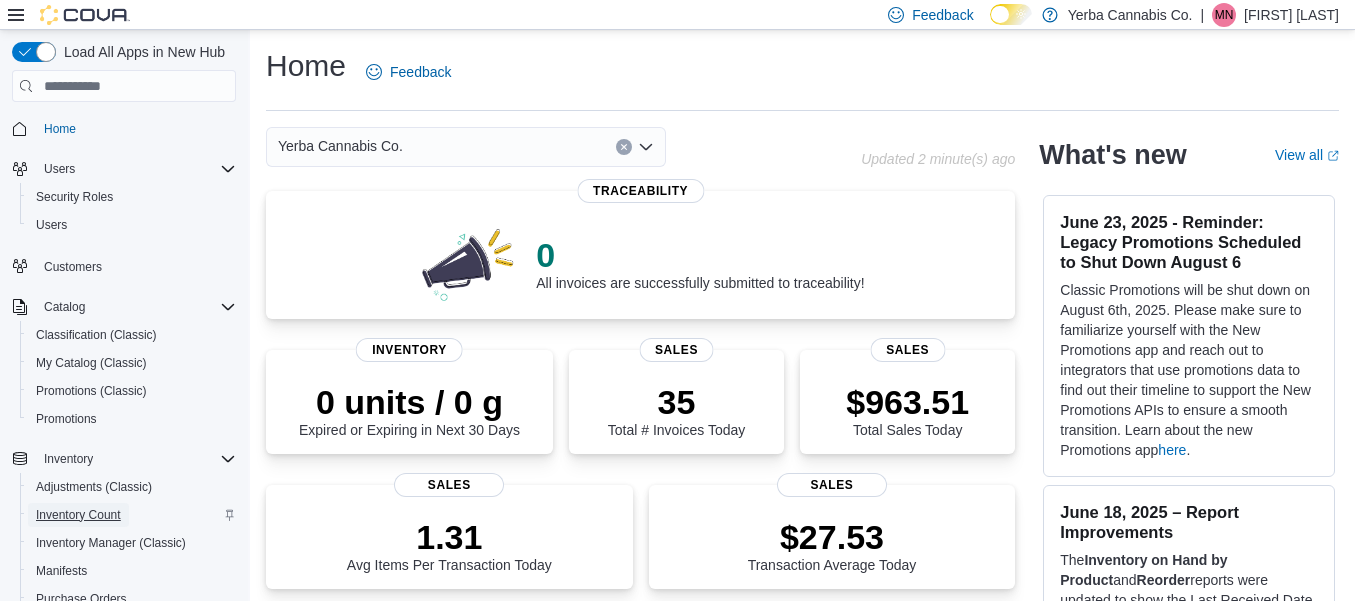 click on "Inventory Count" at bounding box center [78, 515] 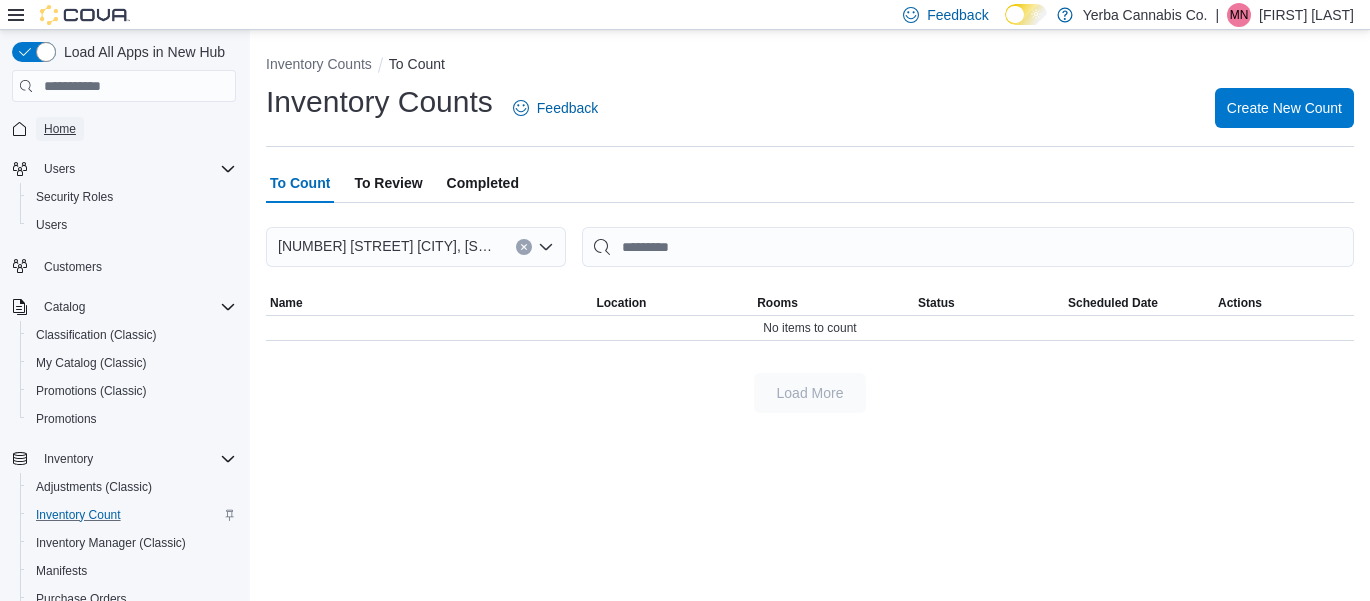click on "Home" at bounding box center (60, 129) 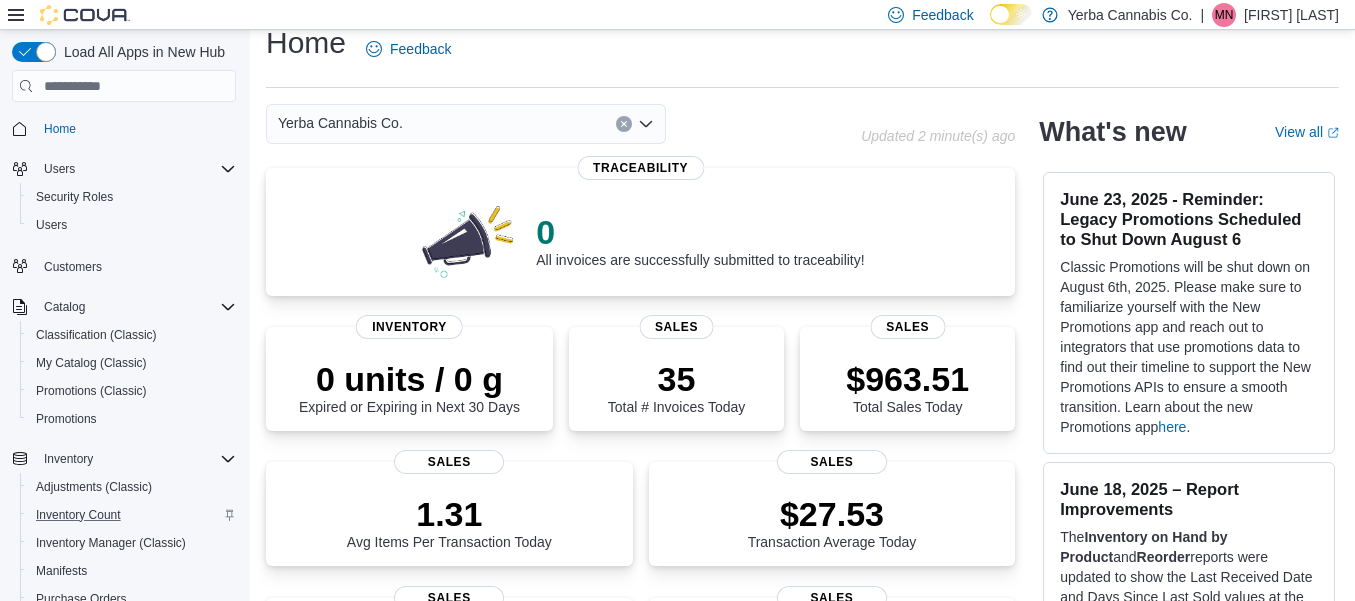 scroll, scrollTop: 0, scrollLeft: 0, axis: both 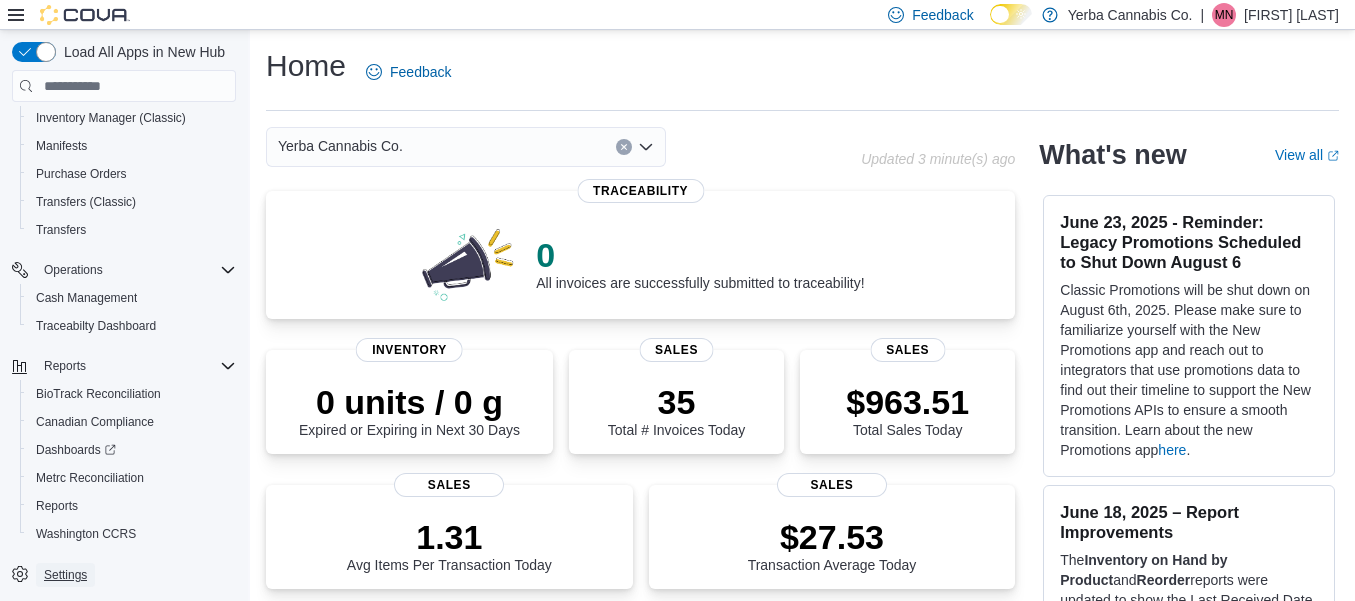click on "Settings" at bounding box center [65, 575] 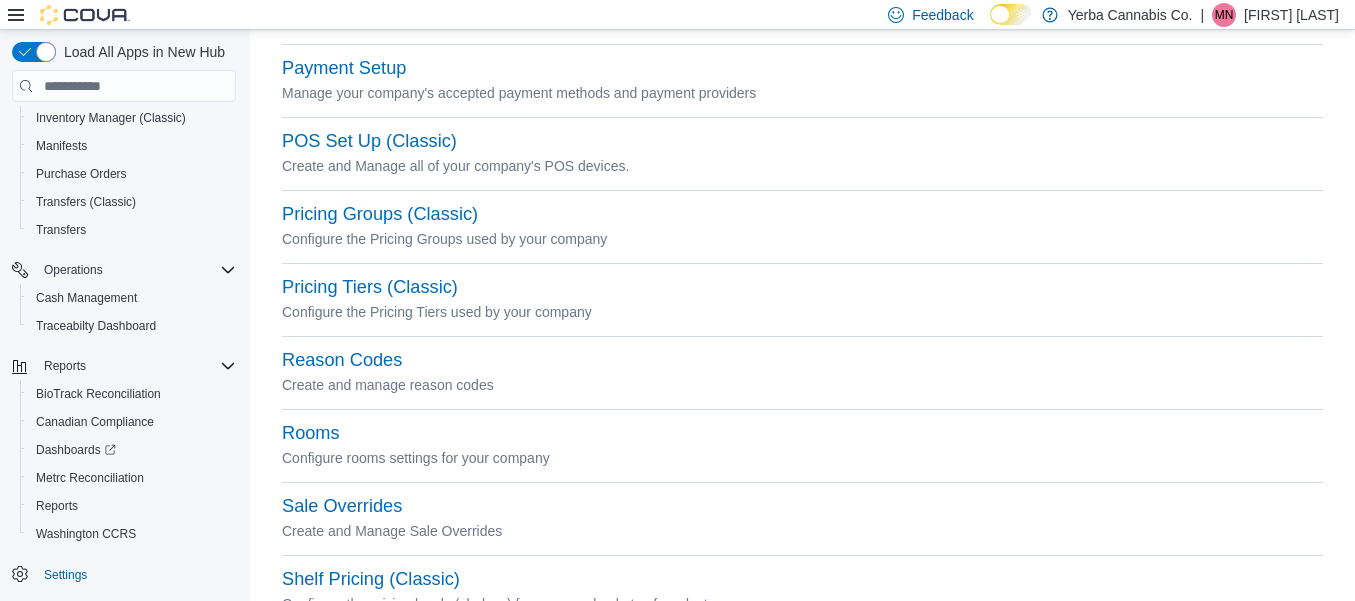 scroll, scrollTop: 800, scrollLeft: 0, axis: vertical 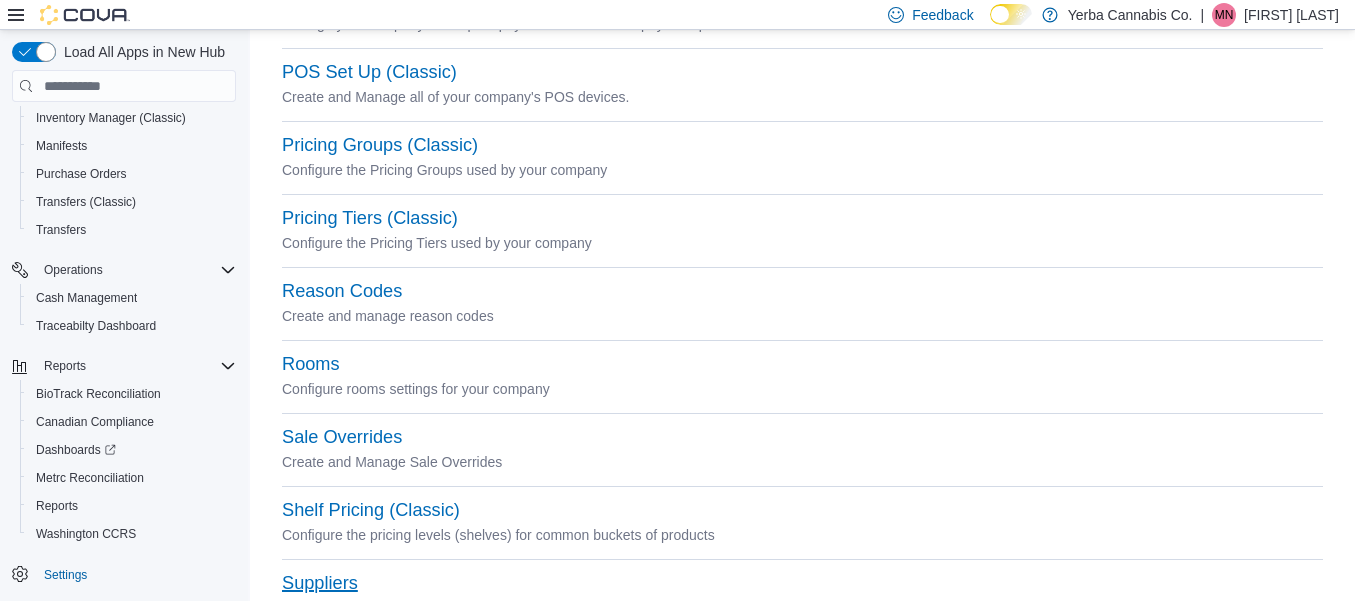 click on "Suppliers" at bounding box center [320, 583] 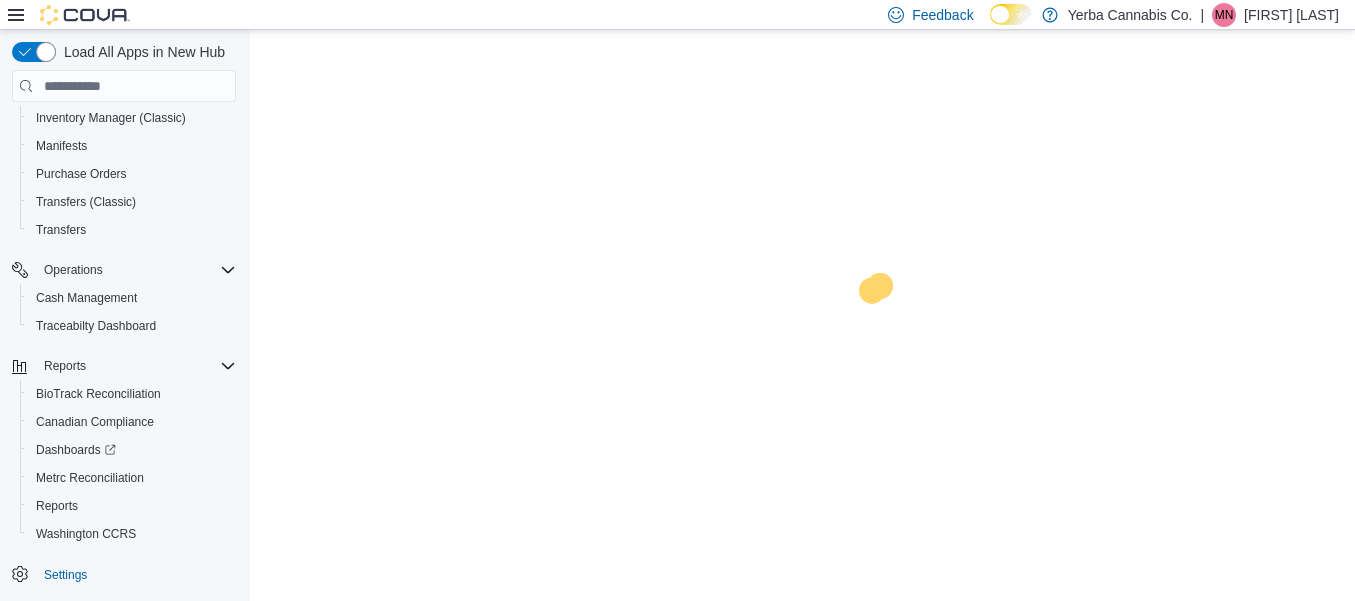 scroll, scrollTop: 0, scrollLeft: 0, axis: both 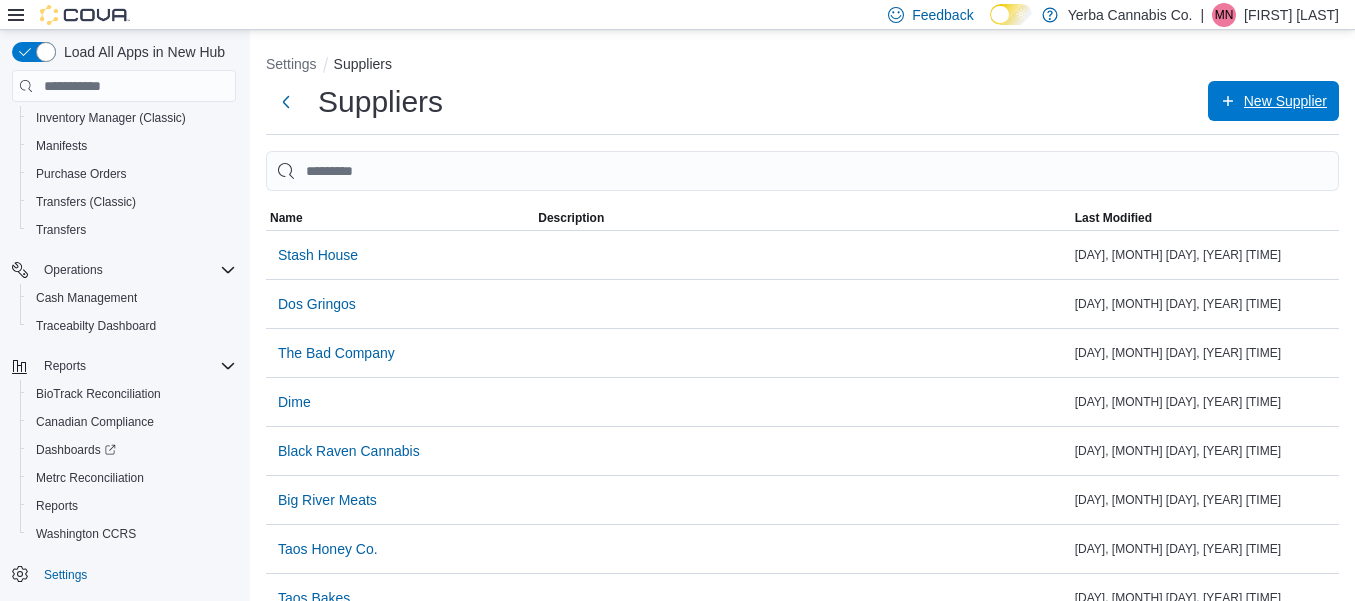 click on "New Supplier" at bounding box center [1285, 101] 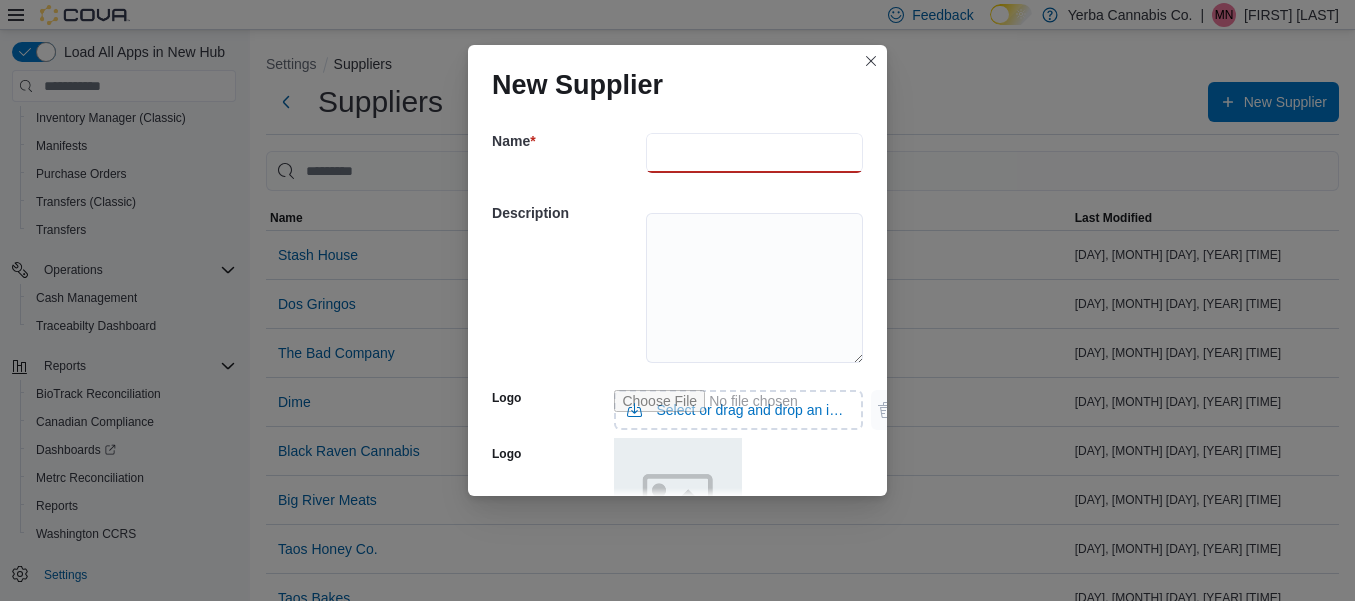 click at bounding box center [754, 153] 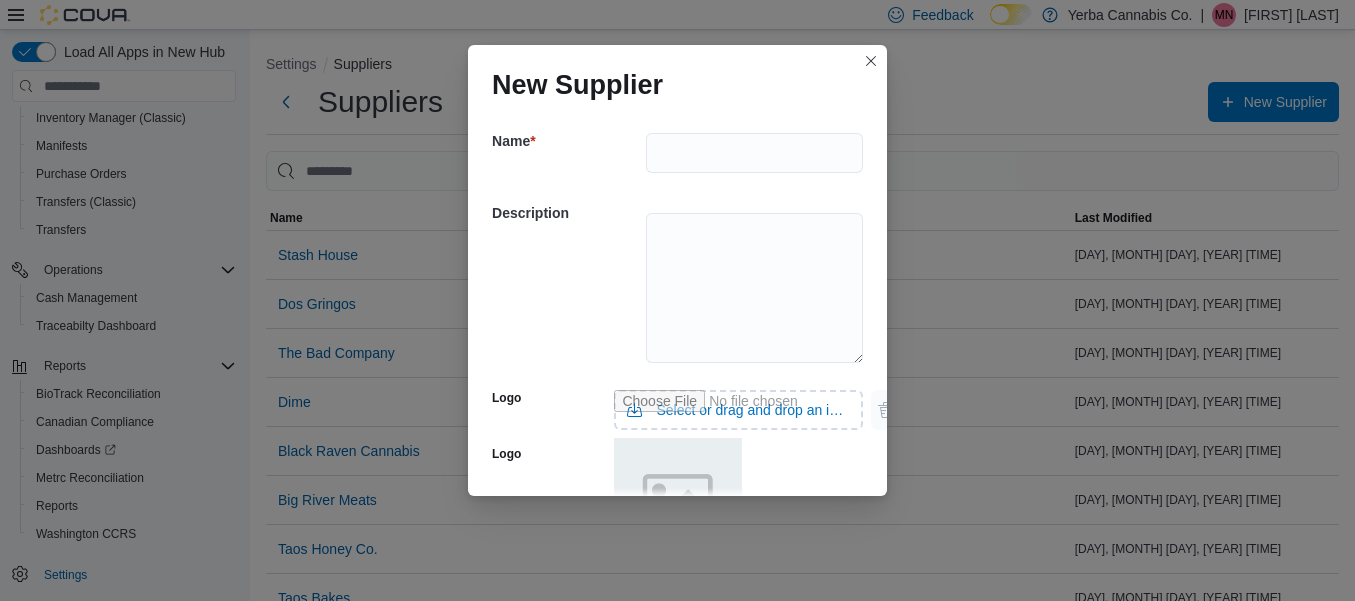 click on "New Supplier   Name  * Description Logo Select or drag and drop an image file Logo License Number Cancel Save" at bounding box center [677, 300] 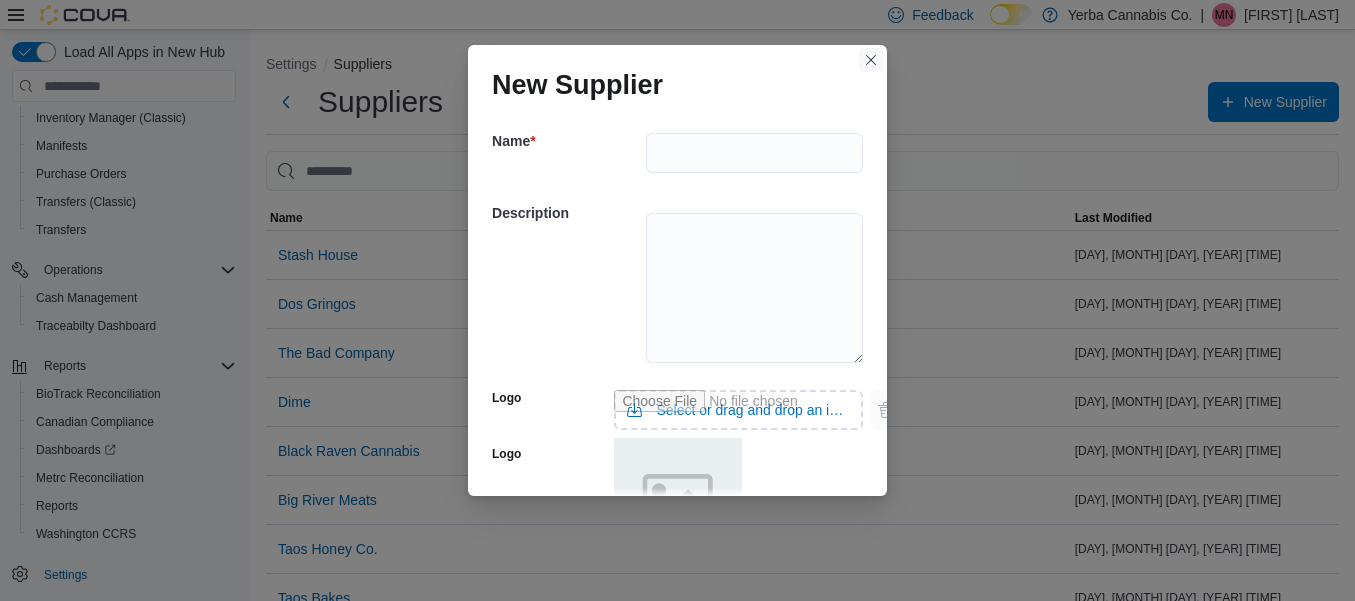 click on "New Supplier   Name  * Description Logo Select or drag and drop an image file Logo License Number Cancel Save" at bounding box center (677, 270) 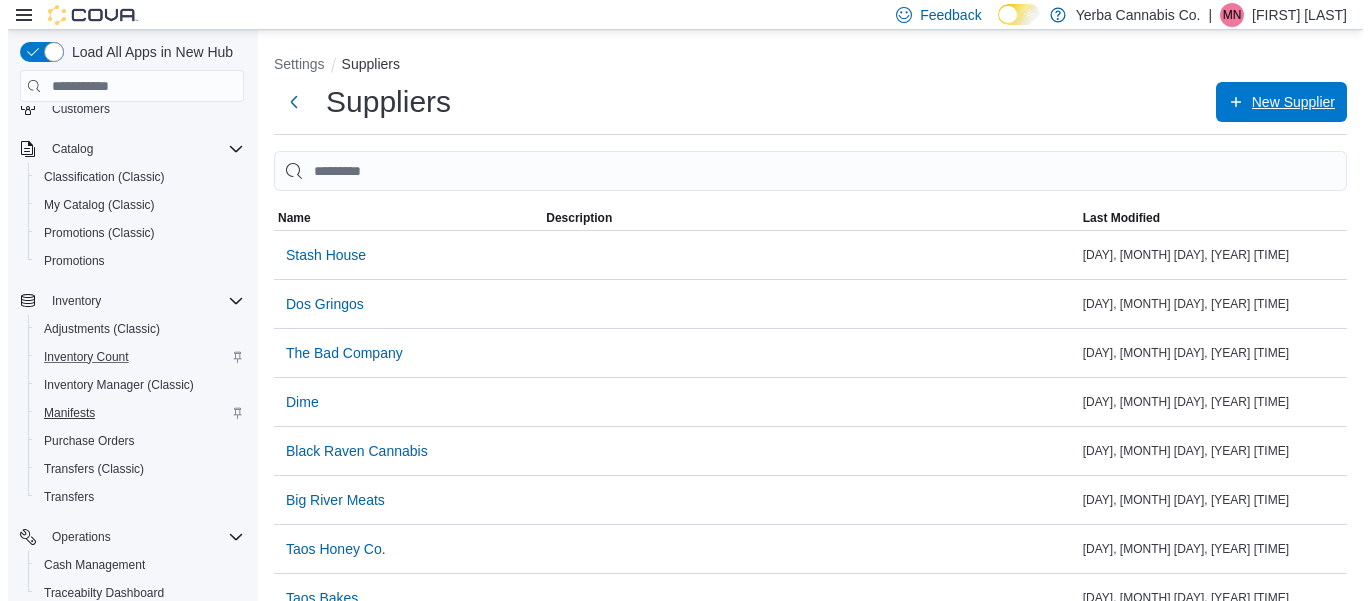 scroll, scrollTop: 92, scrollLeft: 0, axis: vertical 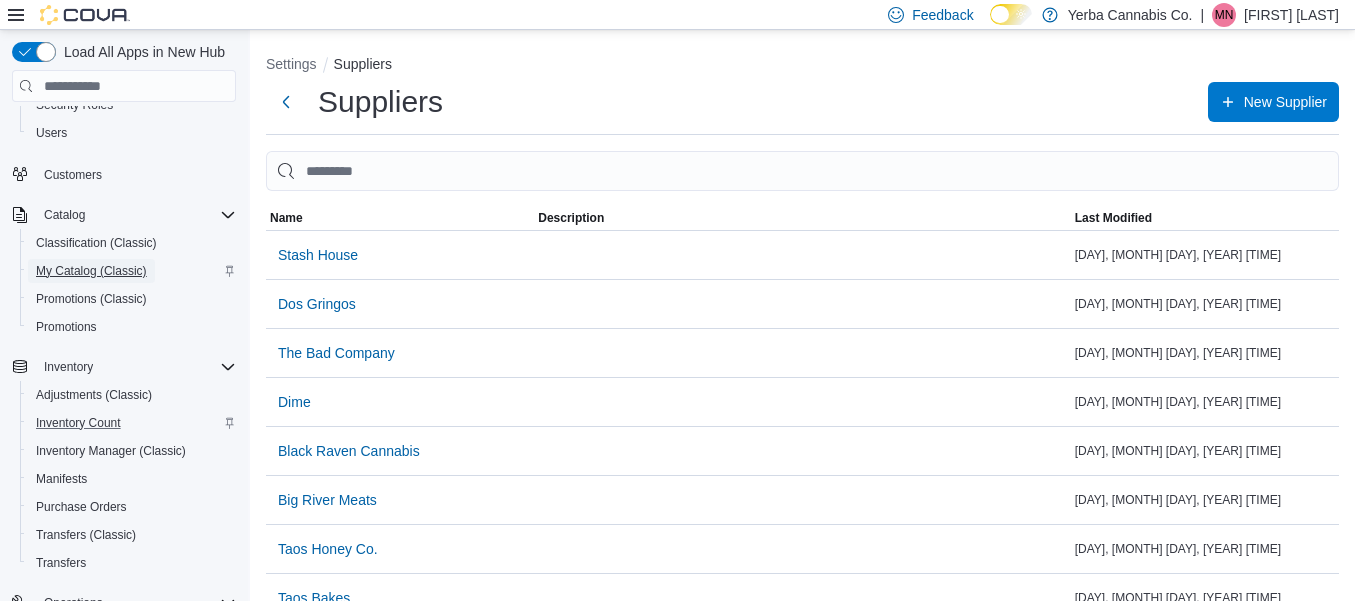 click on "My Catalog (Classic)" at bounding box center (91, 271) 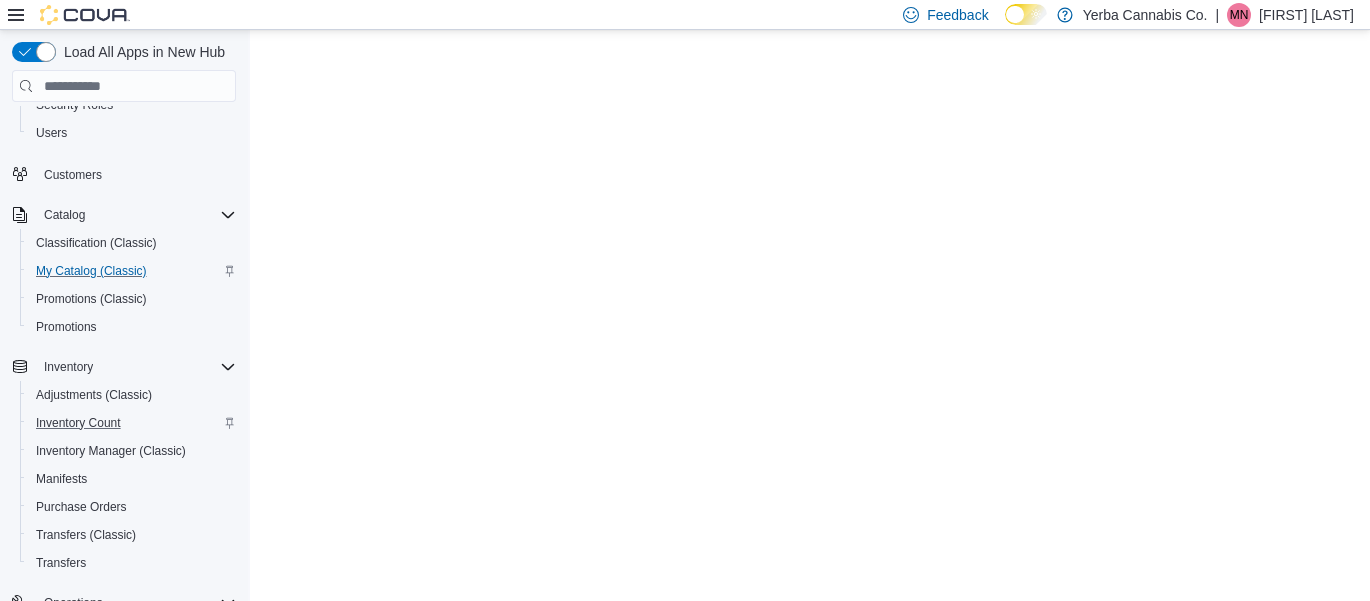 scroll, scrollTop: 0, scrollLeft: 0, axis: both 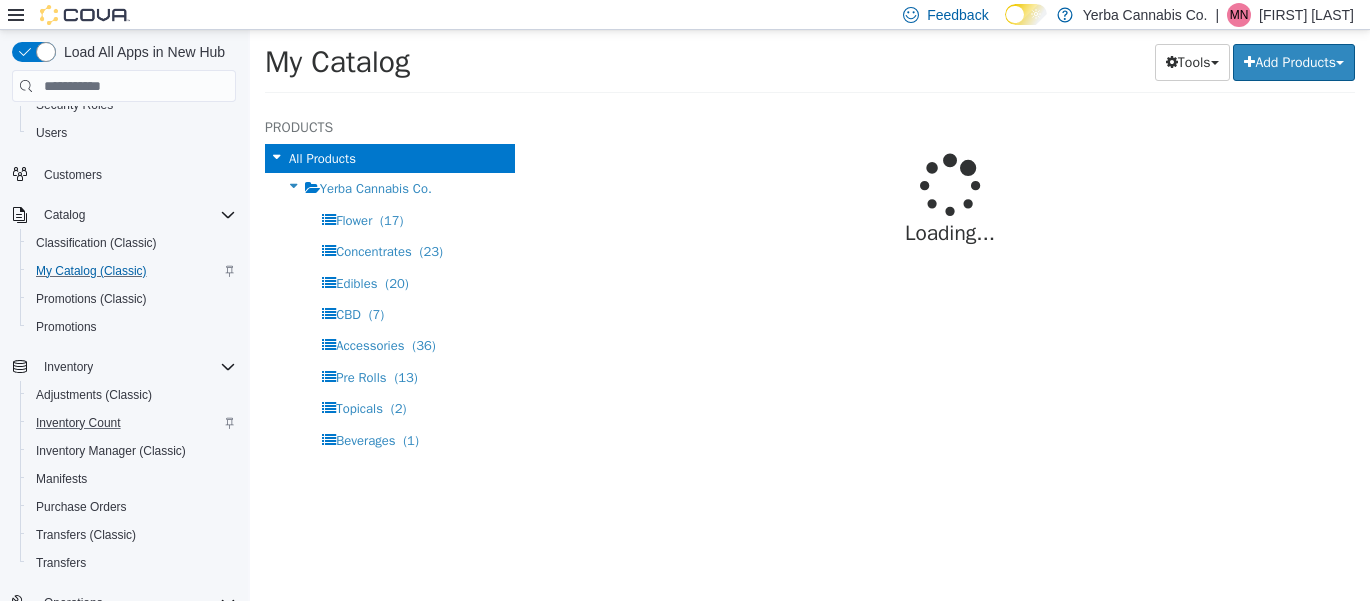 select on "**********" 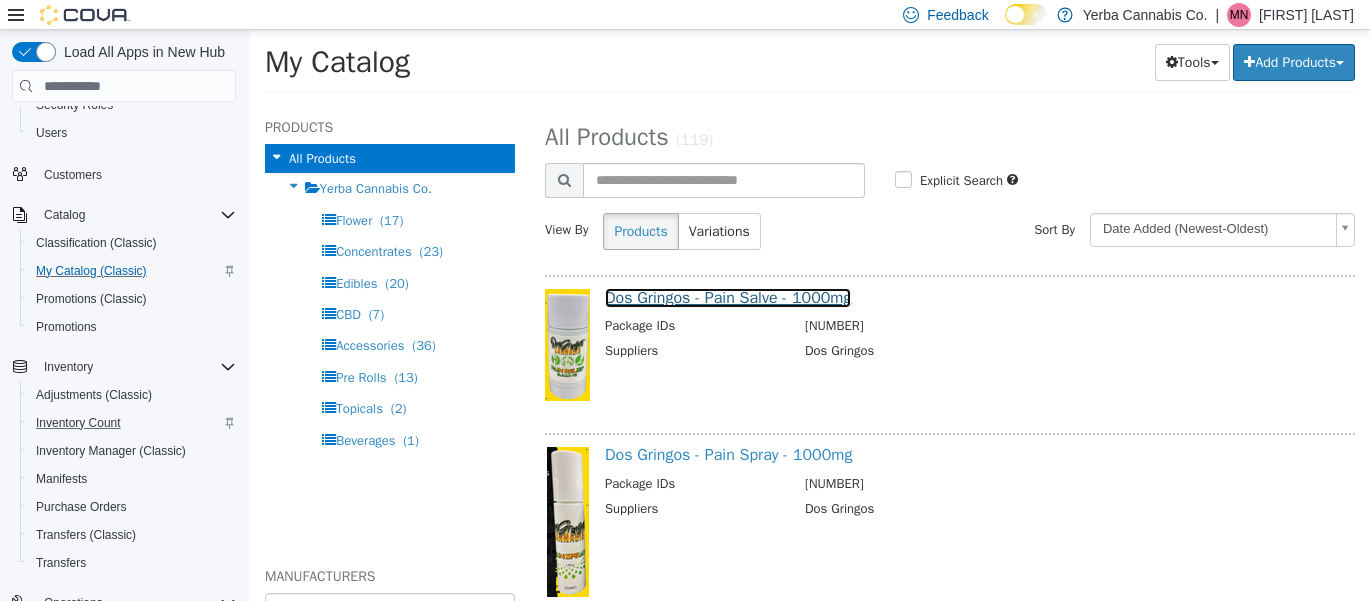 click on "Dos Gringos - Pain Salve - 1000mg" at bounding box center [728, 298] 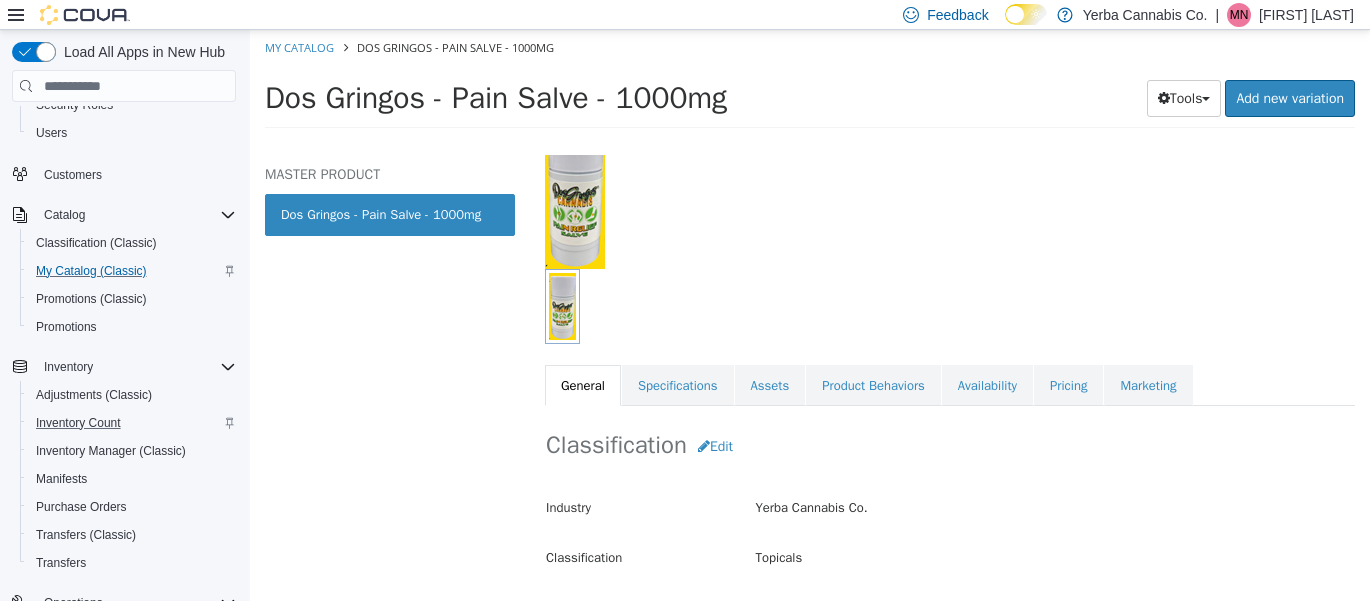 scroll, scrollTop: 120, scrollLeft: 0, axis: vertical 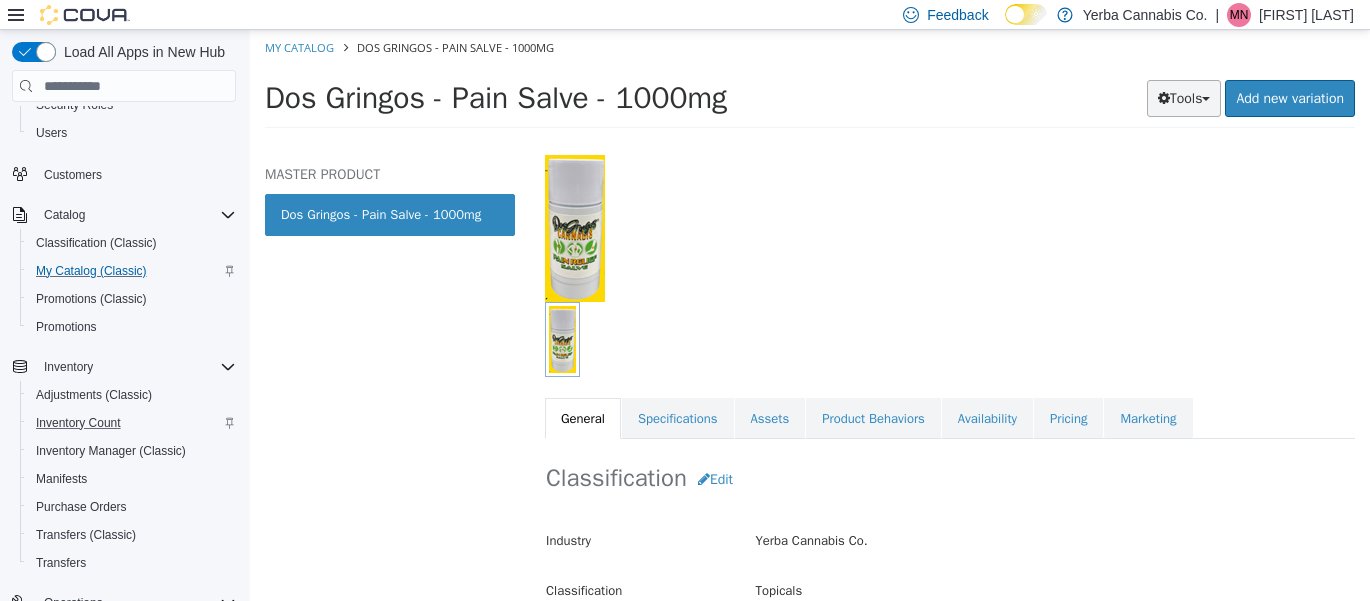 click on "Tools" at bounding box center (1184, 98) 